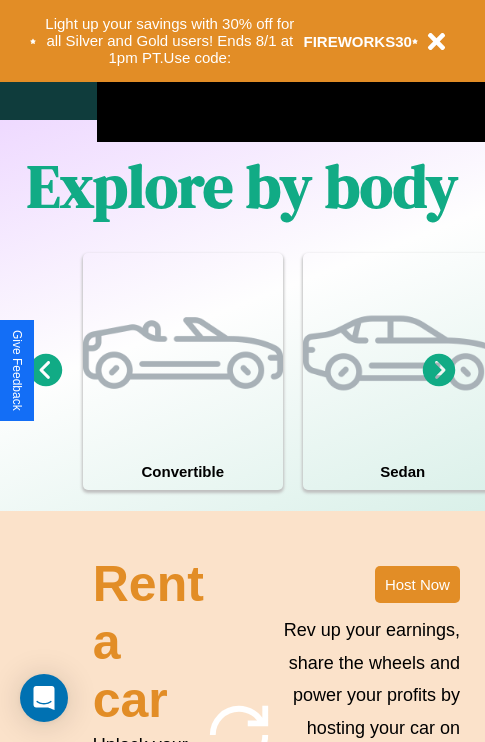 scroll, scrollTop: 2423, scrollLeft: 0, axis: vertical 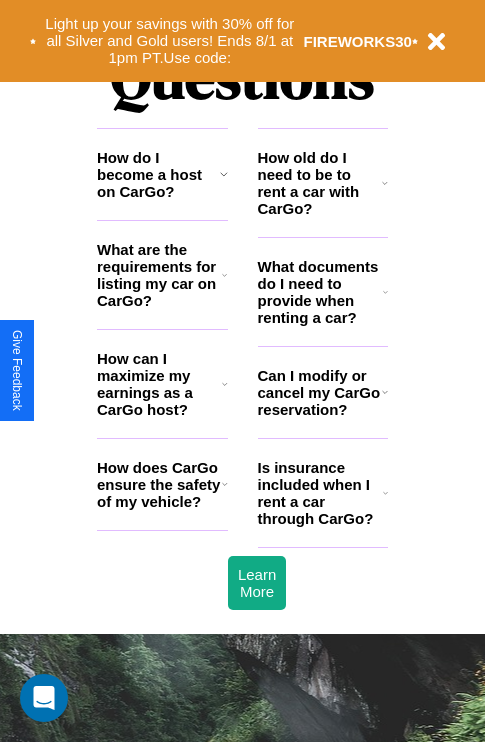 click on "Can I modify or cancel my CarGo reservation?" at bounding box center [320, 392] 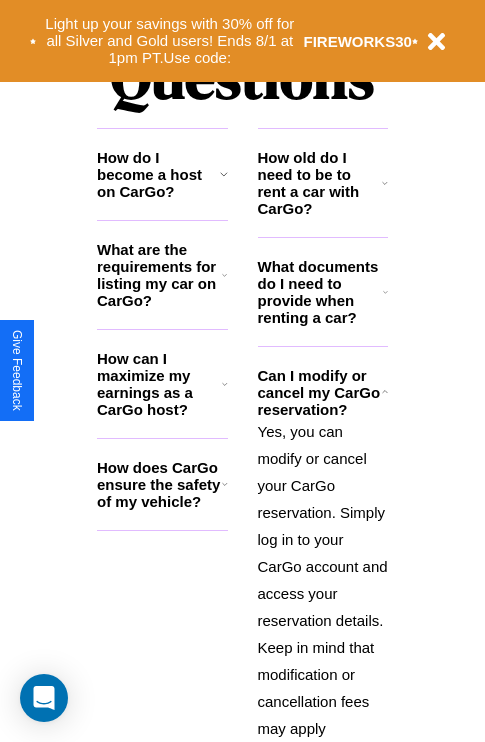 click 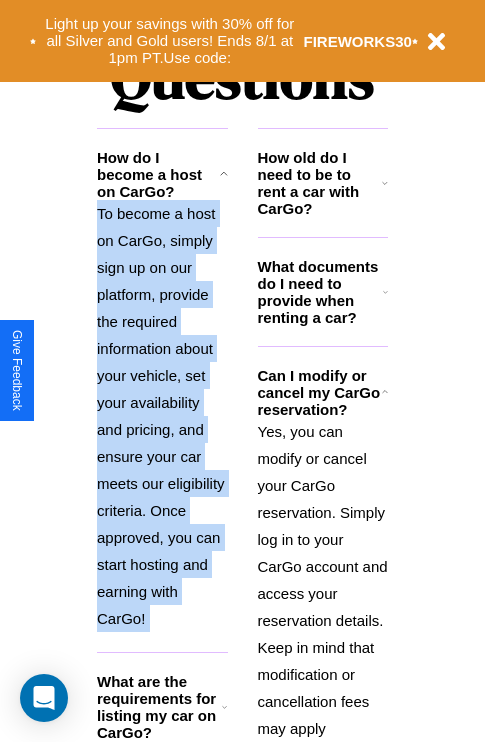 scroll, scrollTop: 2538, scrollLeft: 0, axis: vertical 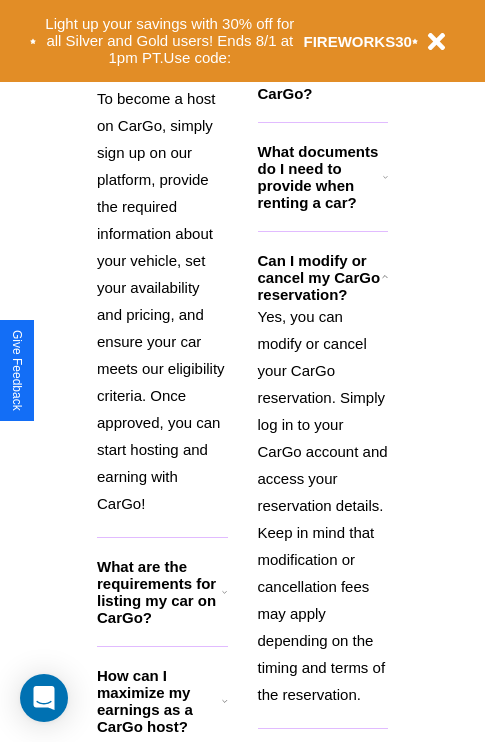 click 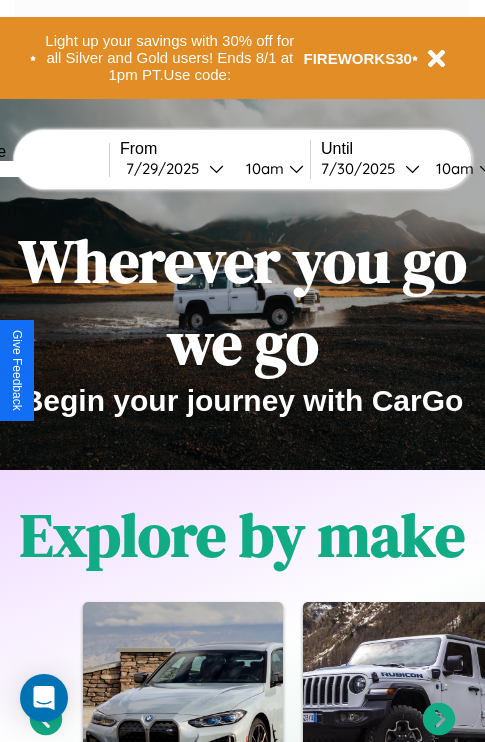 scroll, scrollTop: 0, scrollLeft: 0, axis: both 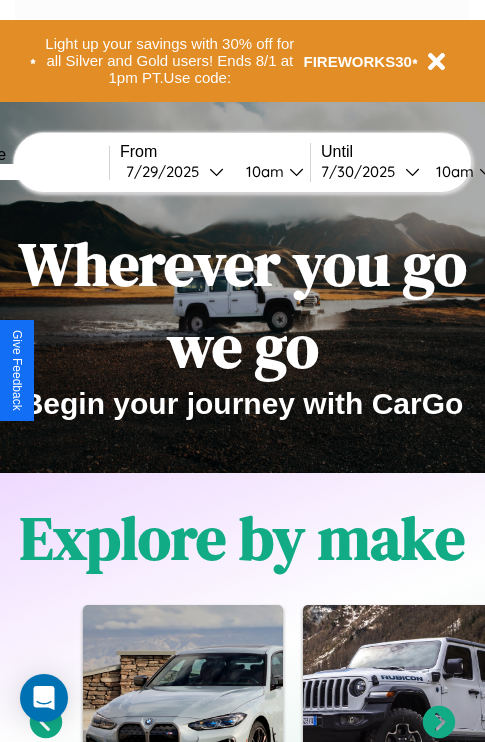 click at bounding box center (34, 172) 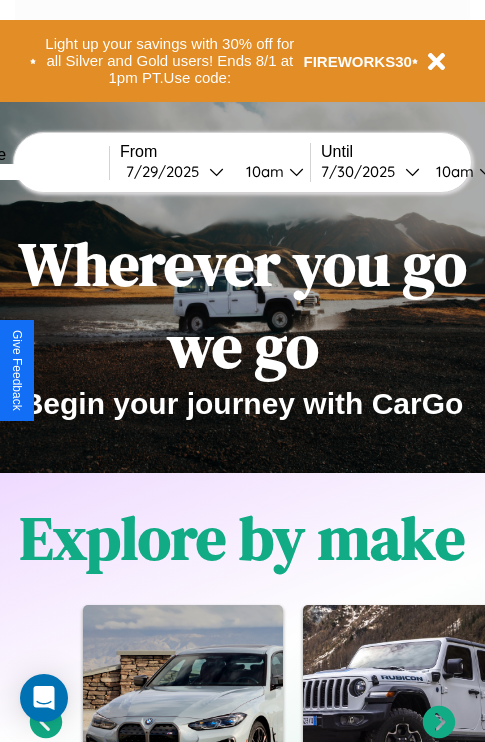 type on "******" 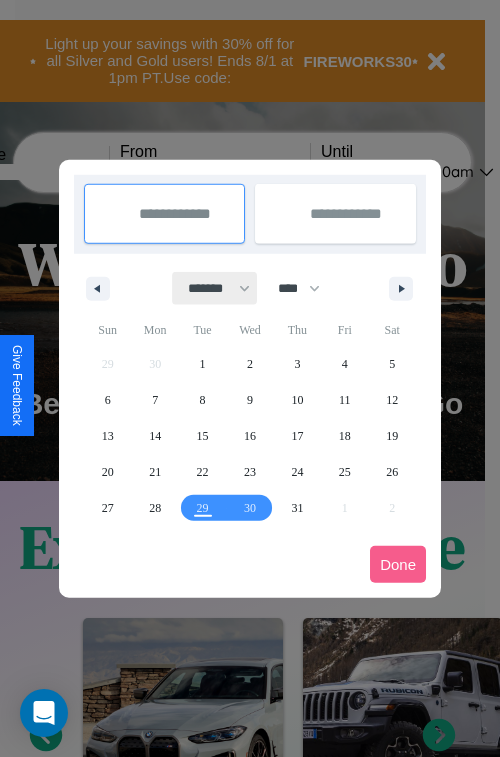 click on "******* ******** ***** ***** *** **** **** ****** ********* ******* ******** ********" at bounding box center (215, 288) 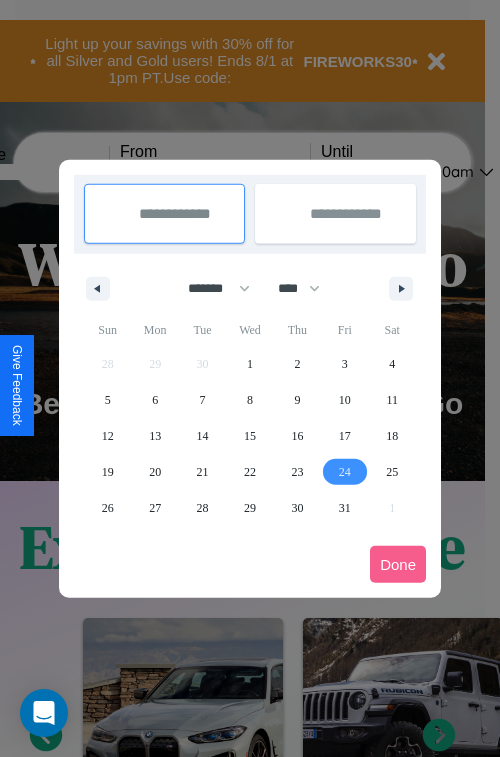 click on "24" at bounding box center (345, 472) 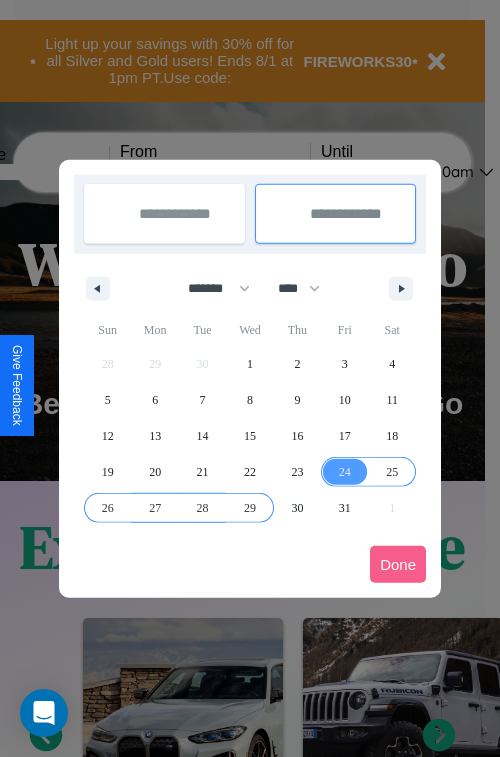 click on "29" at bounding box center (250, 508) 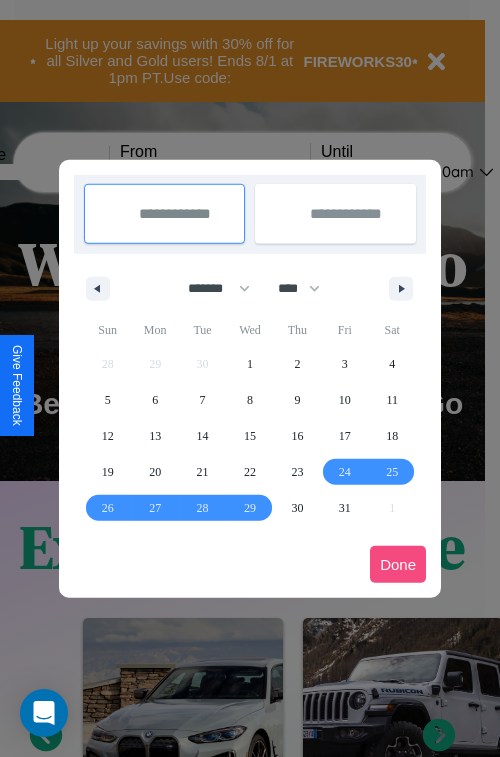 click on "Done" at bounding box center (398, 564) 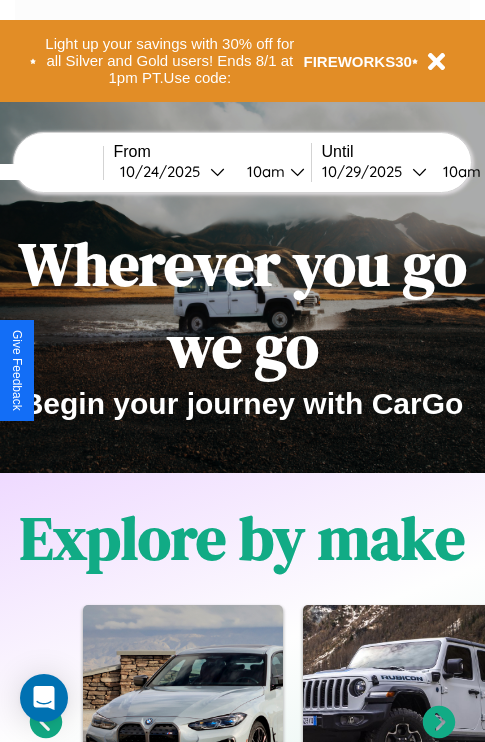 scroll, scrollTop: 0, scrollLeft: 83, axis: horizontal 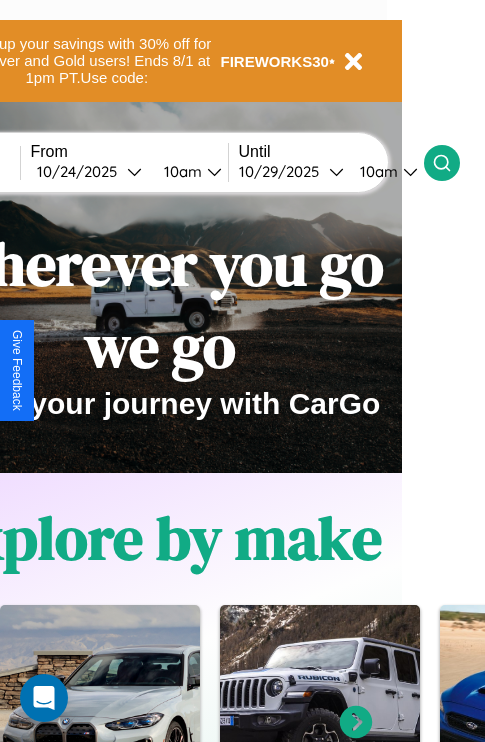 click 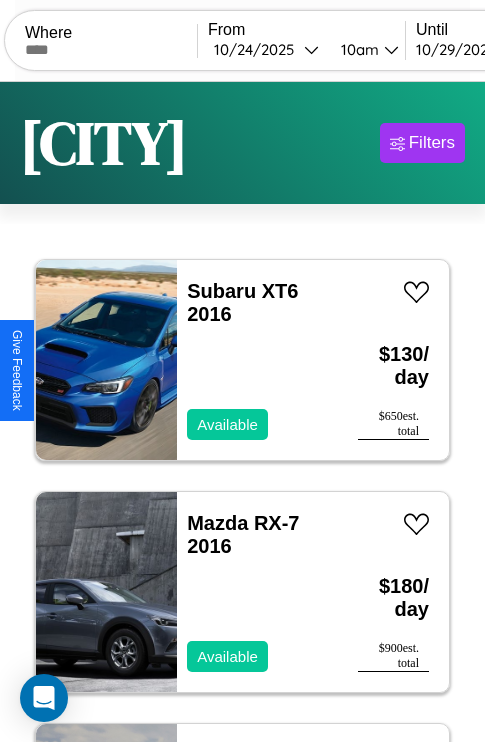 scroll, scrollTop: 95, scrollLeft: 0, axis: vertical 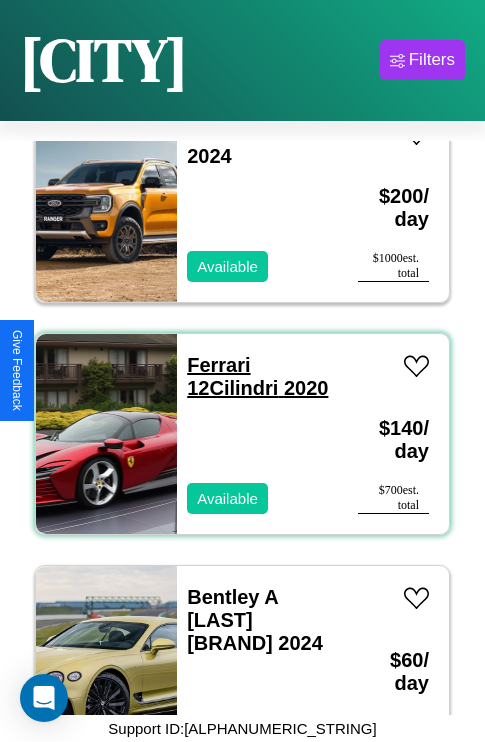 click on "[BRAND] [MODEL] 2020" at bounding box center (257, 376) 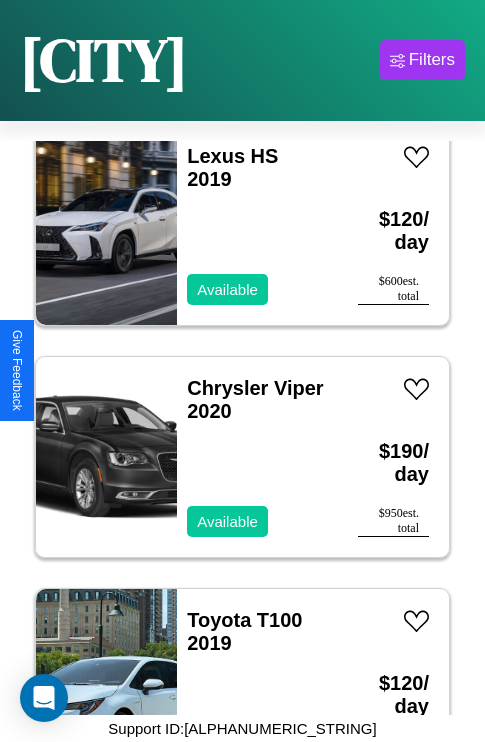 scroll, scrollTop: 4947, scrollLeft: 0, axis: vertical 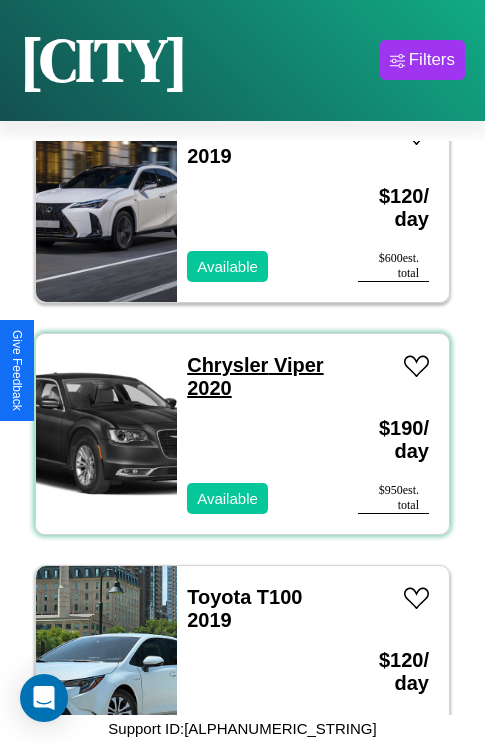 click on "[BRAND] [MODEL] 2020" at bounding box center [255, 376] 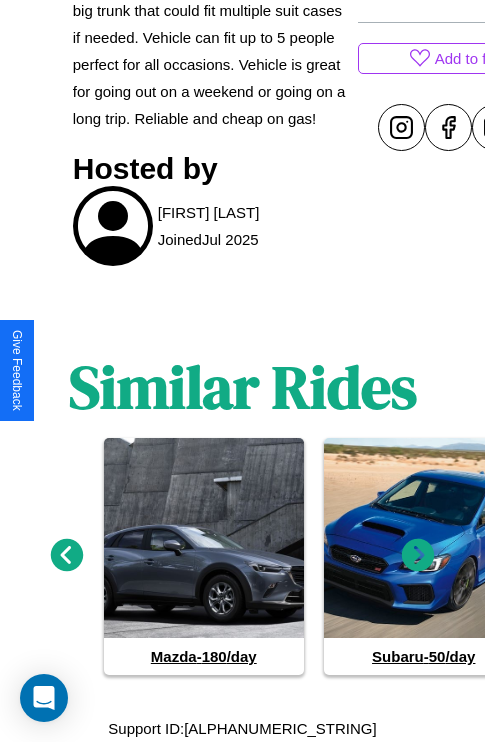 scroll, scrollTop: 940, scrollLeft: 0, axis: vertical 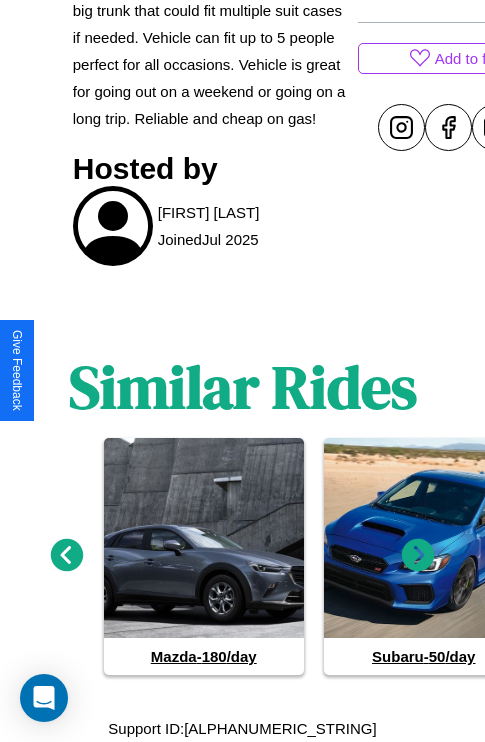 click 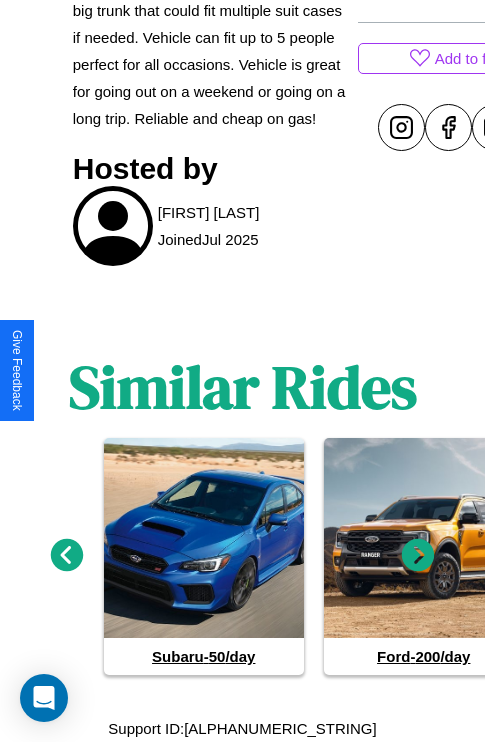 click 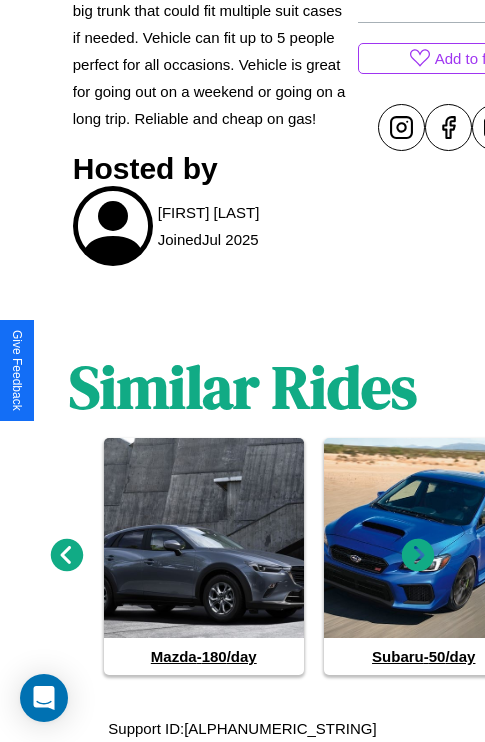 click 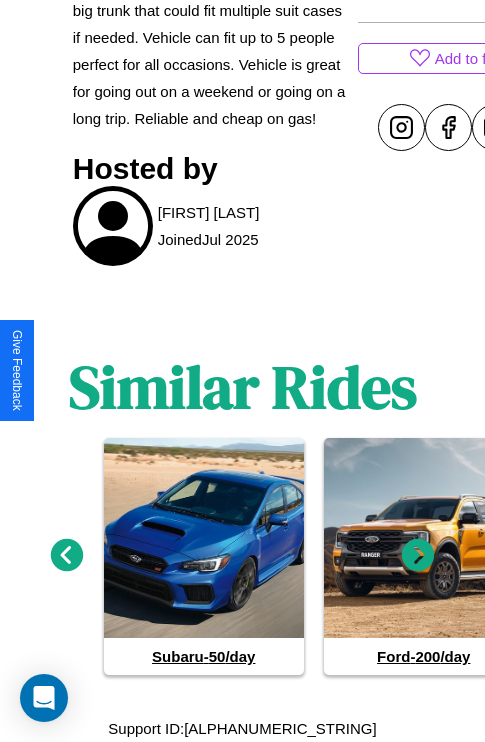 click 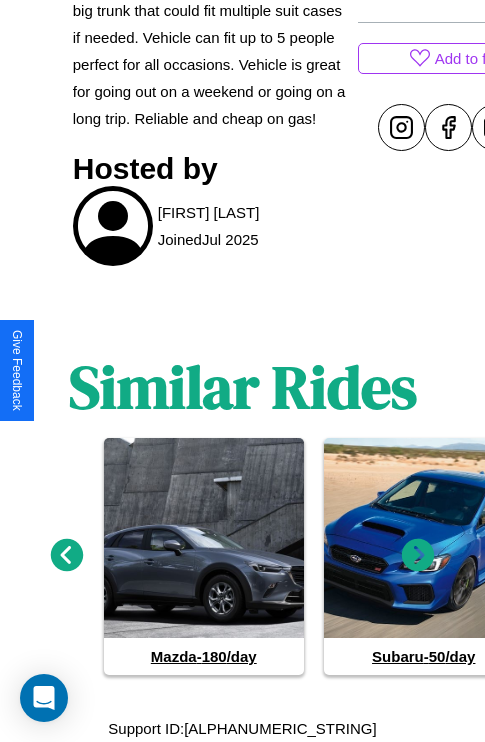 click 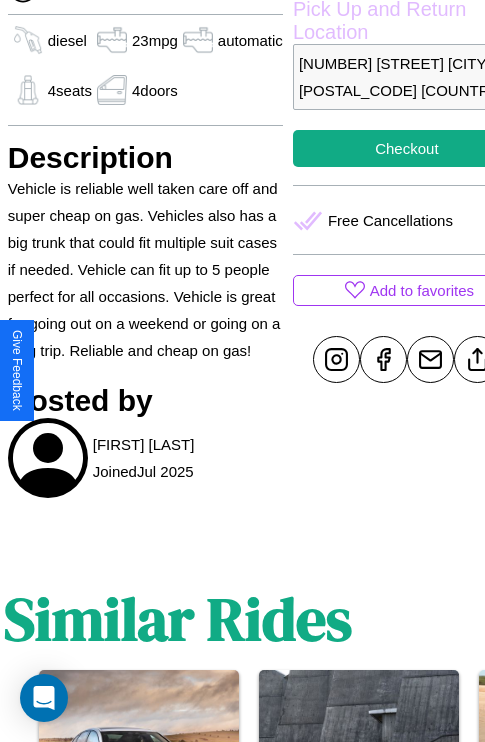 scroll, scrollTop: 669, scrollLeft: 68, axis: both 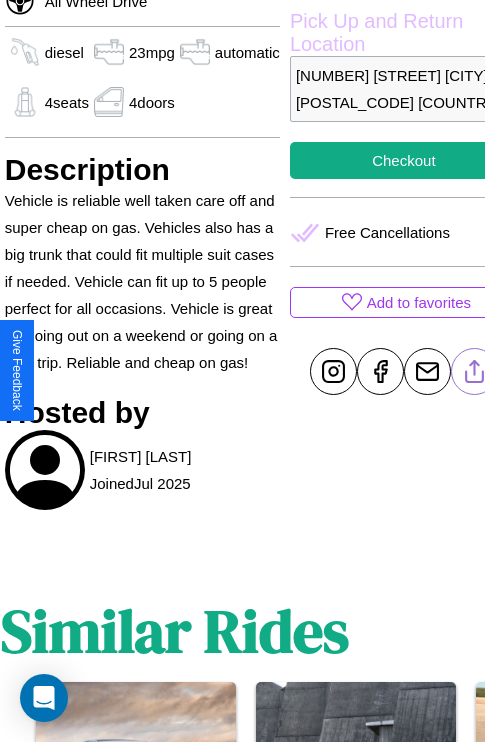 click 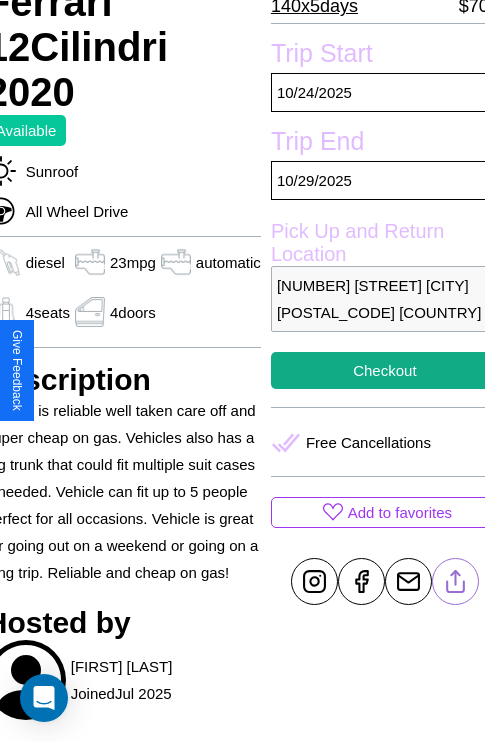 scroll, scrollTop: 458, scrollLeft: 88, axis: both 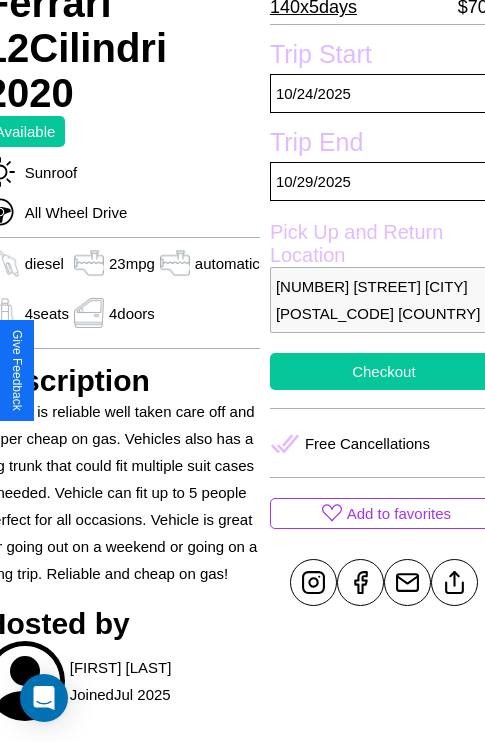 click on "Checkout" at bounding box center [384, 371] 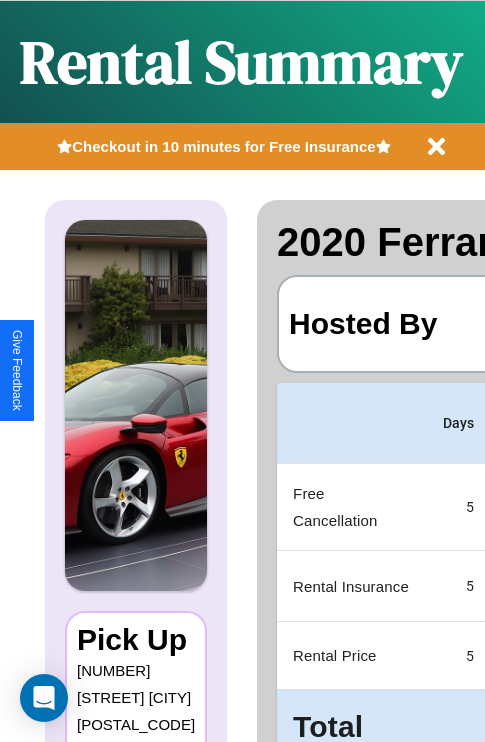 scroll, scrollTop: 0, scrollLeft: 383, axis: horizontal 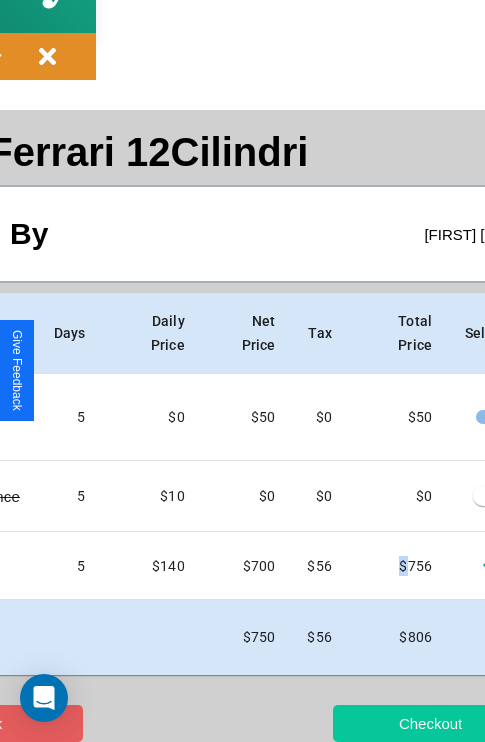 click on "Checkout" at bounding box center [430, 723] 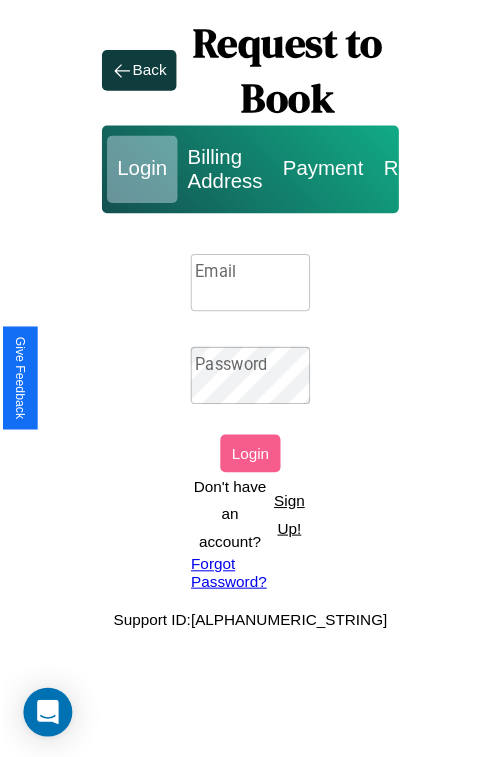 scroll, scrollTop: 0, scrollLeft: 0, axis: both 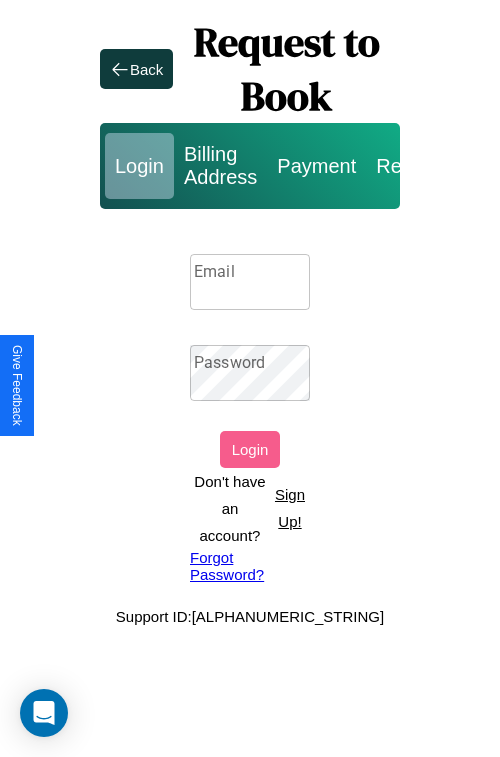 click on "Sign Up!" at bounding box center (290, 508) 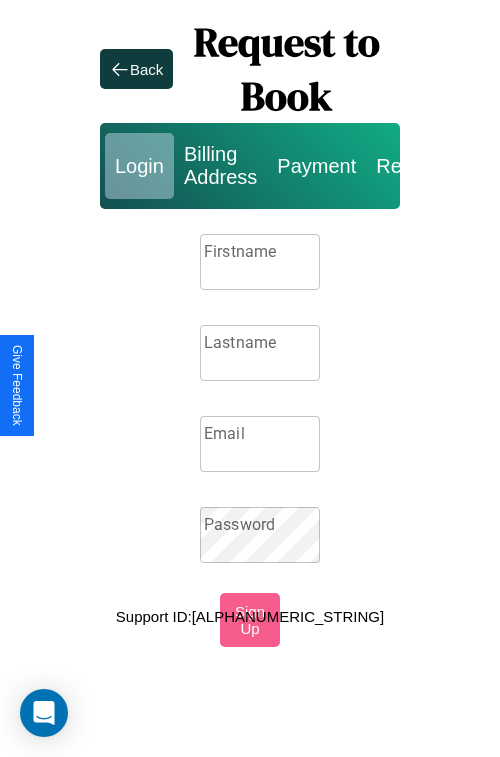 click on "Firstname" at bounding box center (260, 262) 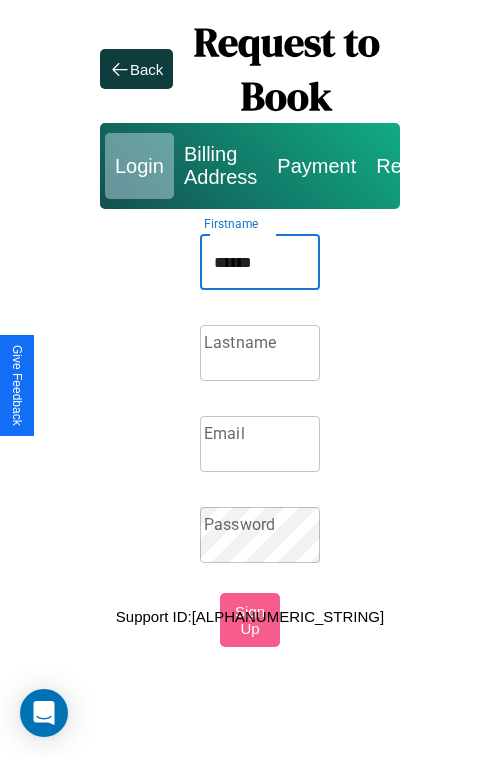 type on "******" 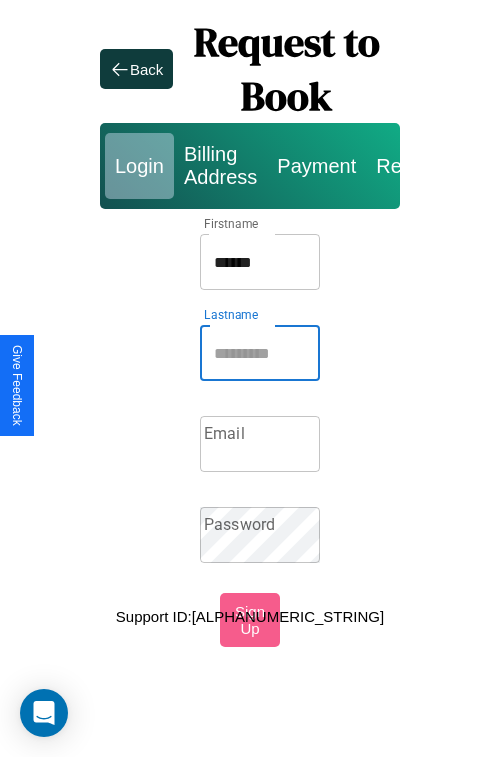click on "Lastname" at bounding box center (260, 353) 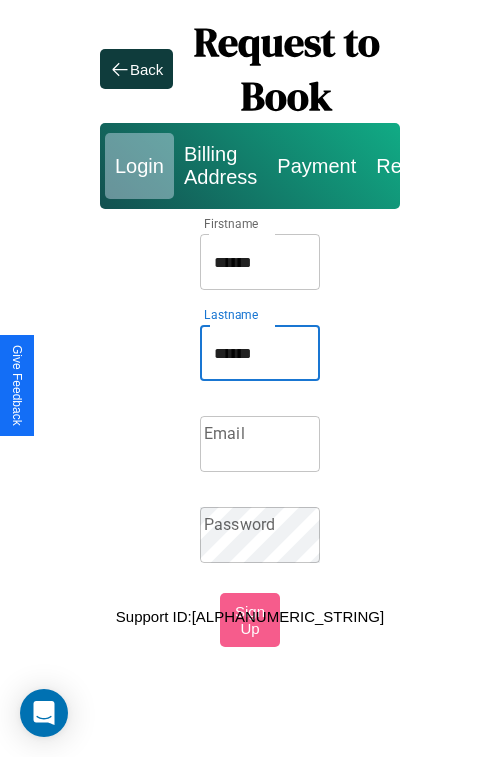 type on "******" 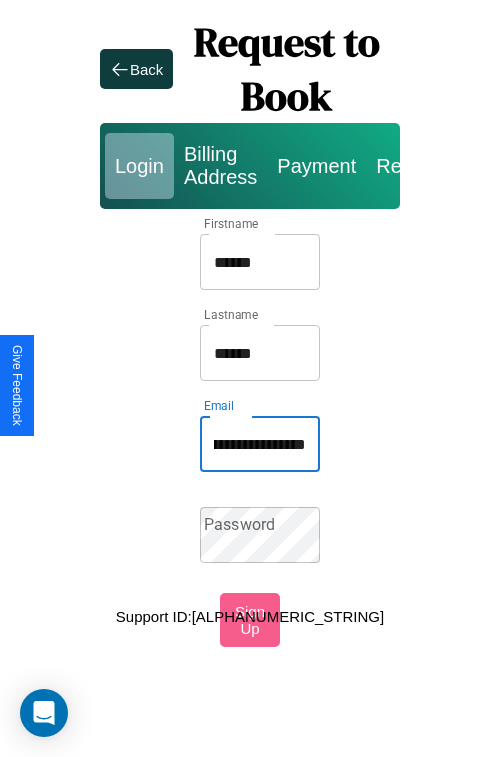 scroll, scrollTop: 0, scrollLeft: 98, axis: horizontal 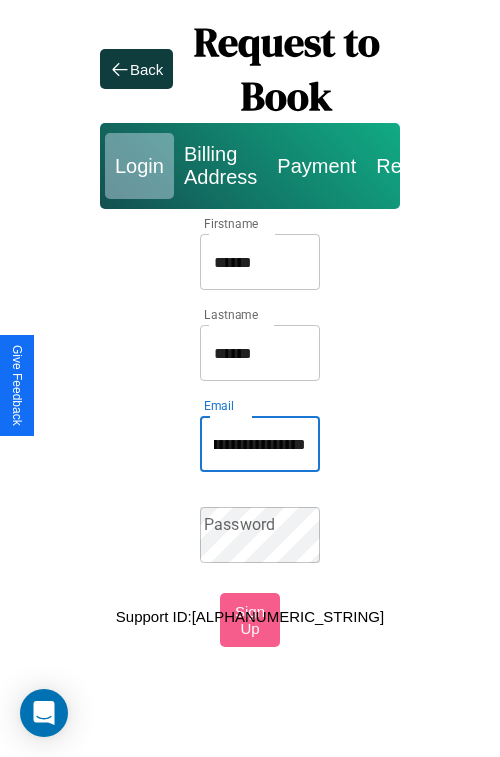 type on "**********" 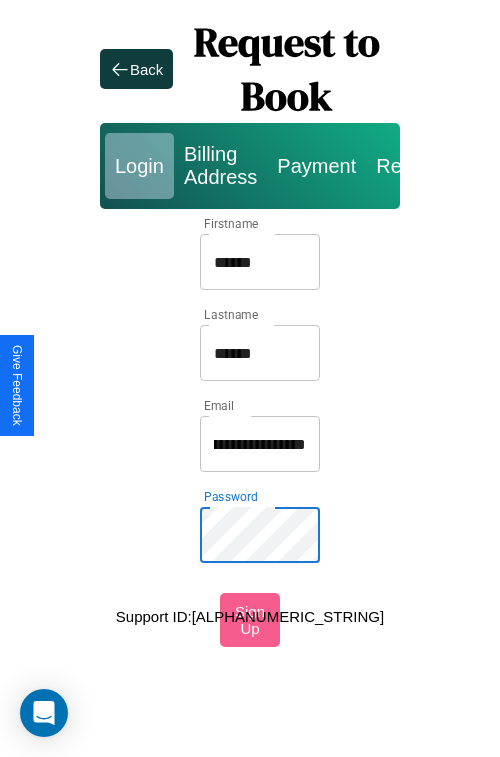 scroll, scrollTop: 0, scrollLeft: 0, axis: both 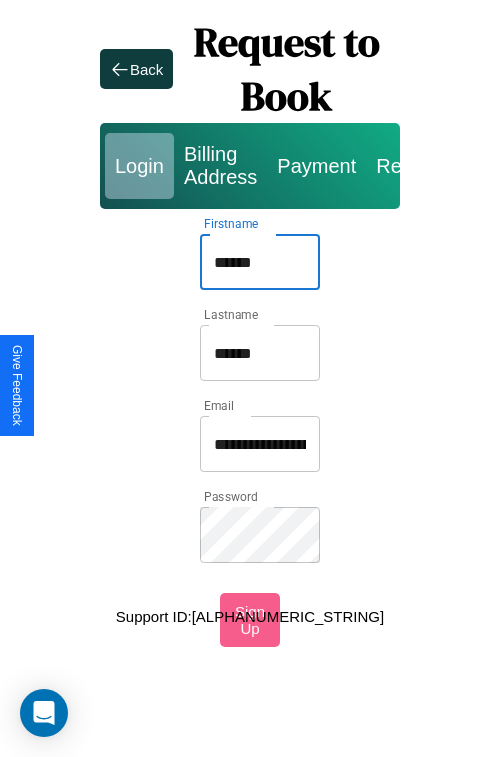 click on "******" at bounding box center (260, 262) 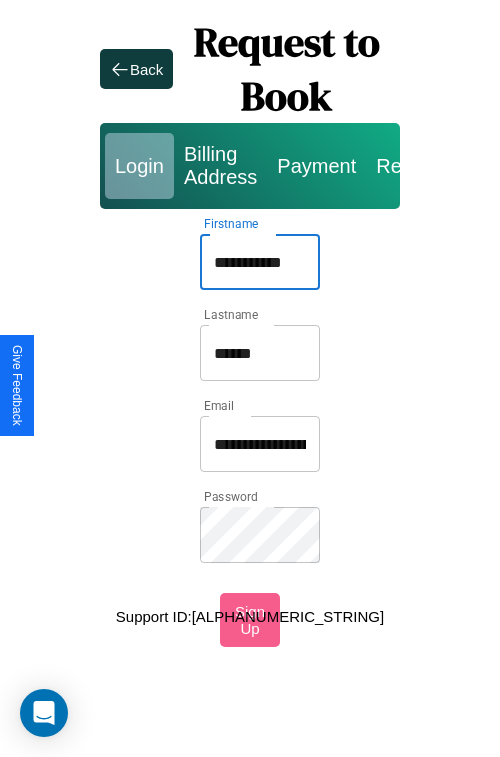type on "**********" 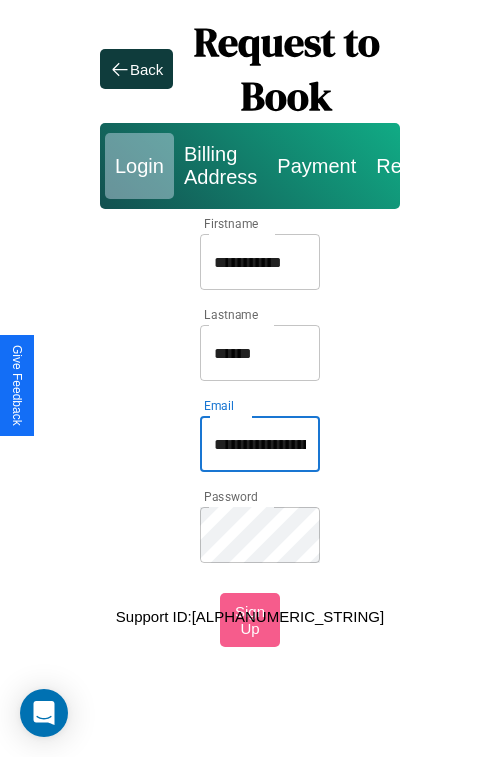 click on "**********" at bounding box center [260, 444] 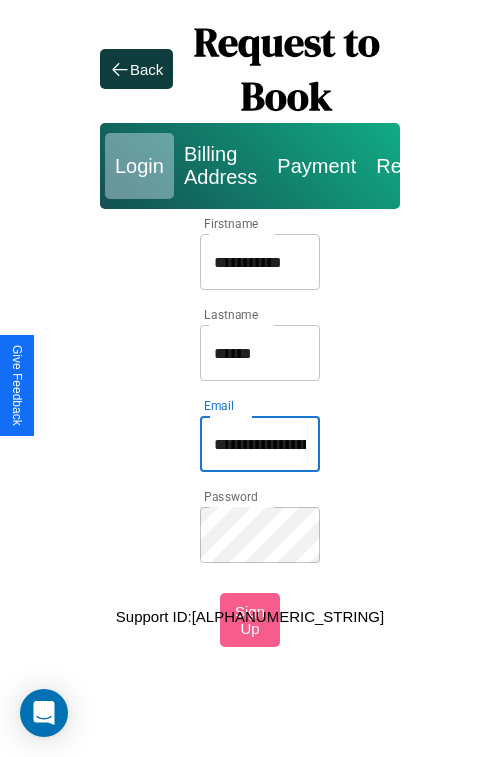 type on "**********" 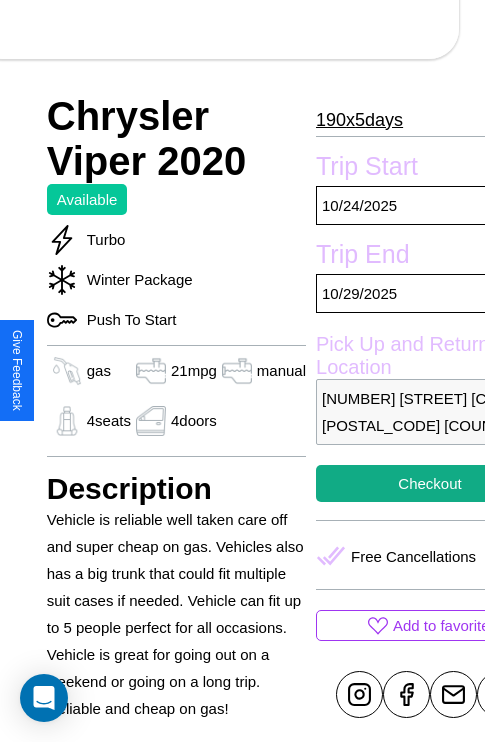 scroll, scrollTop: 710, scrollLeft: 48, axis: both 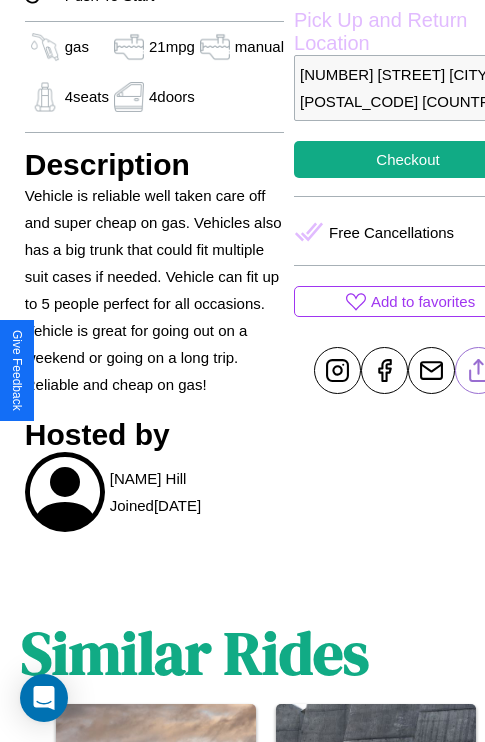 click 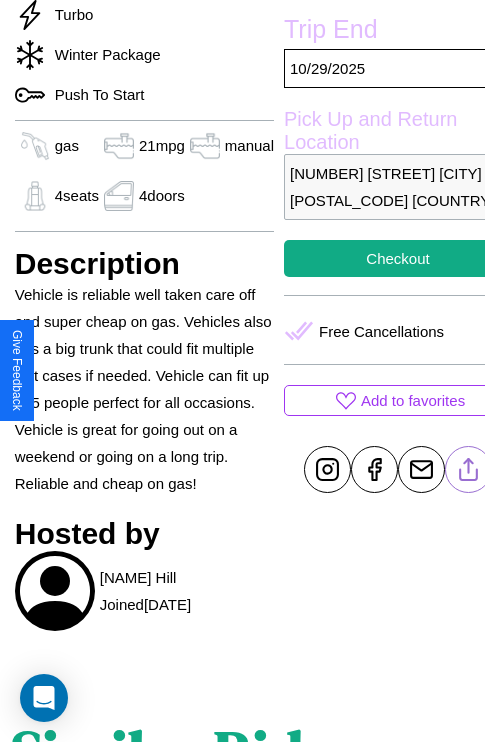 scroll, scrollTop: 499, scrollLeft: 68, axis: both 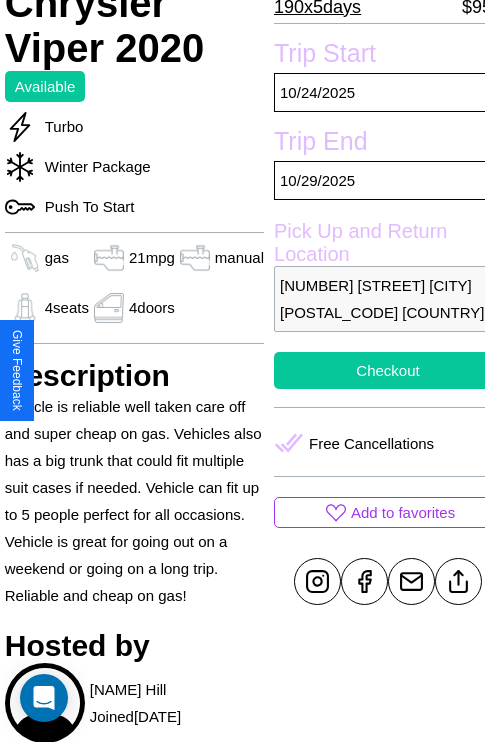 click on "Checkout" at bounding box center (388, 370) 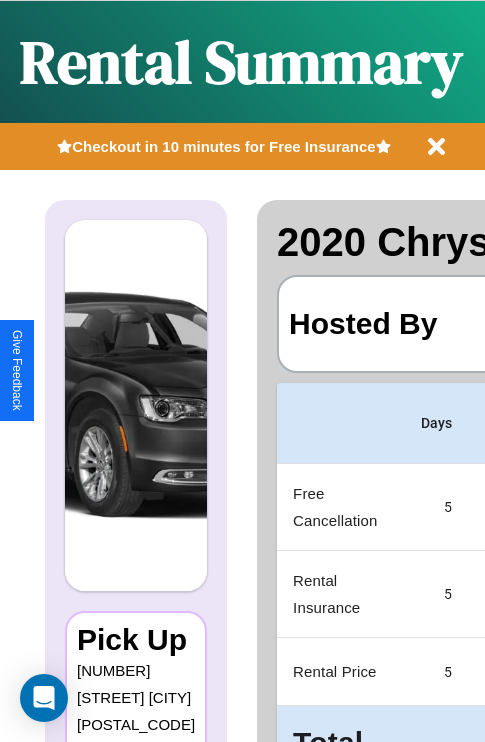 scroll, scrollTop: 0, scrollLeft: 383, axis: horizontal 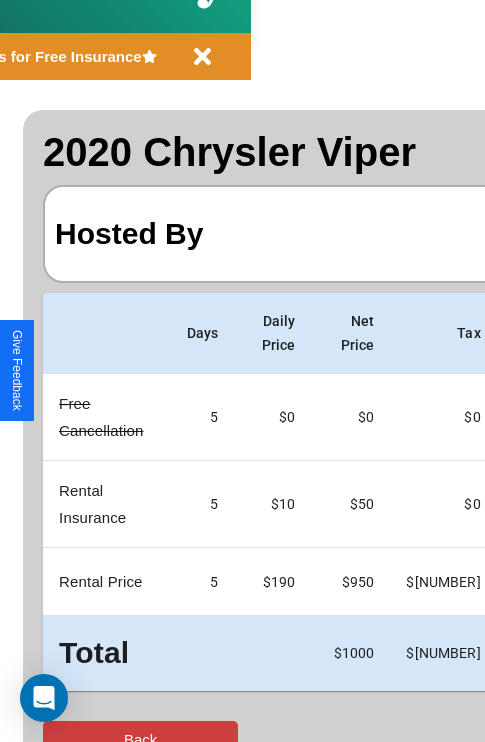 click on "Back" at bounding box center [140, 739] 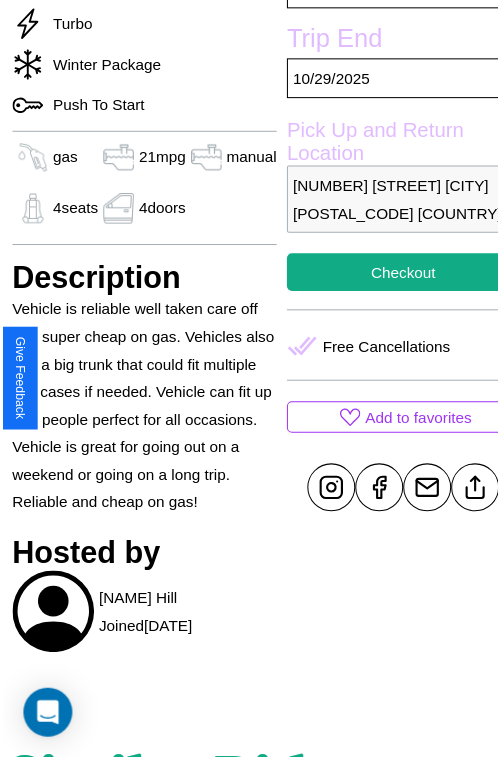 scroll, scrollTop: 641, scrollLeft: 68, axis: both 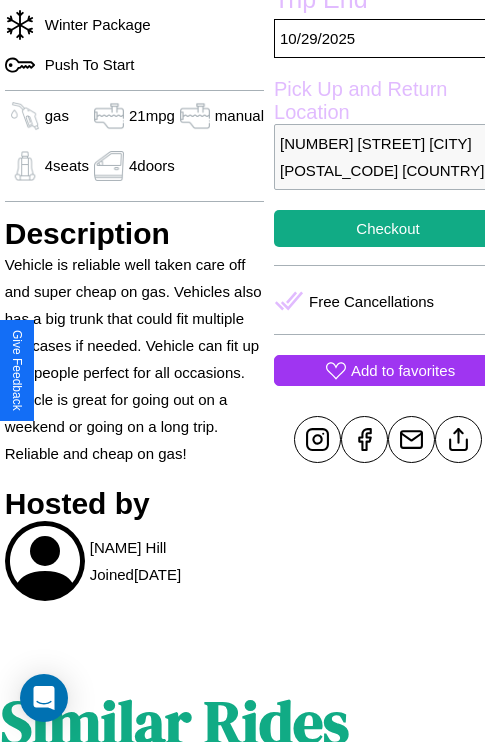 click on "Add to favorites" at bounding box center [403, 370] 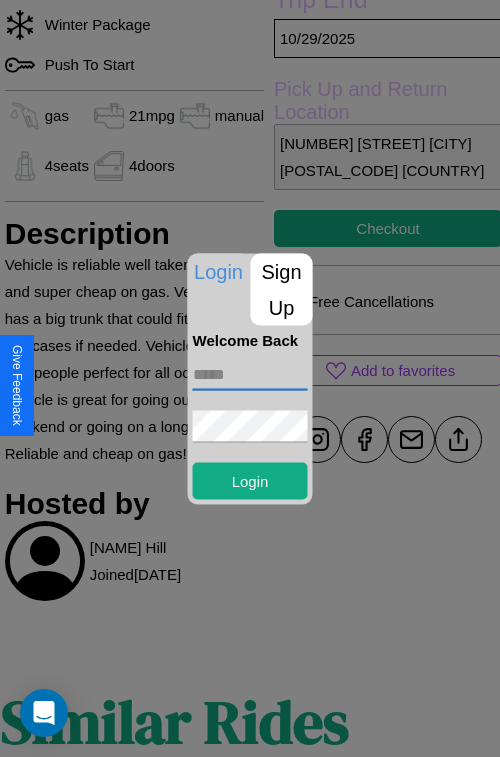 click at bounding box center [250, 374] 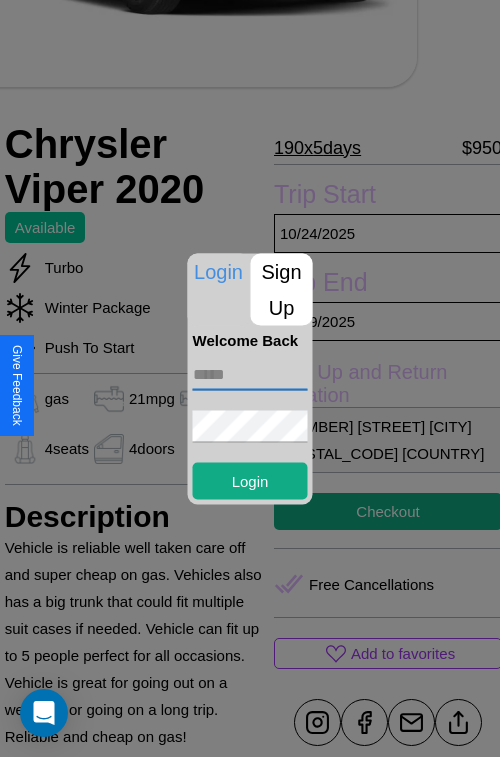 scroll, scrollTop: 127, scrollLeft: 68, axis: both 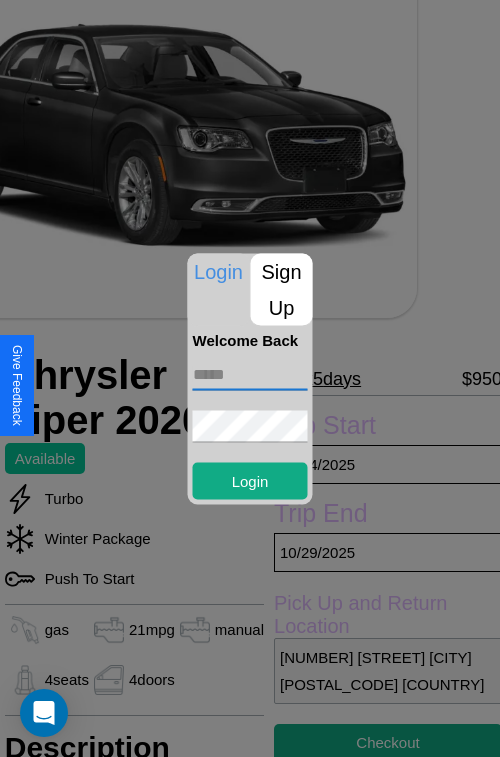 click on "Login Sign Up Welcome Back Login" at bounding box center (250, 378) 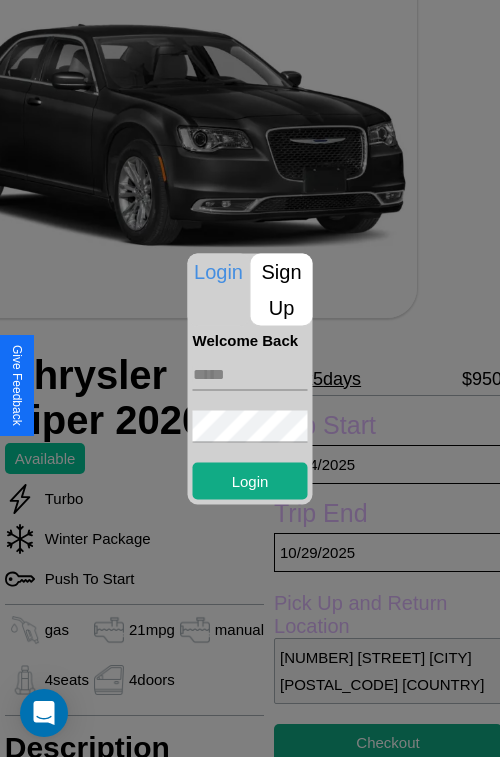 click on "Login Sign Up Welcome Back Login" at bounding box center (250, 378) 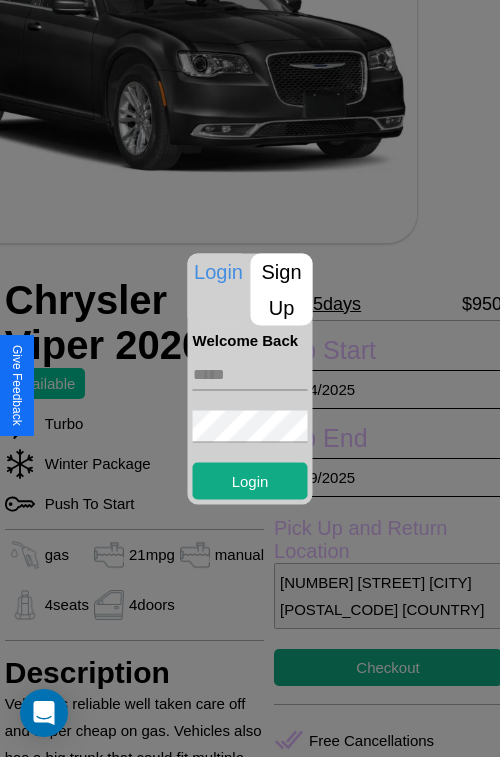 scroll, scrollTop: 213, scrollLeft: 68, axis: both 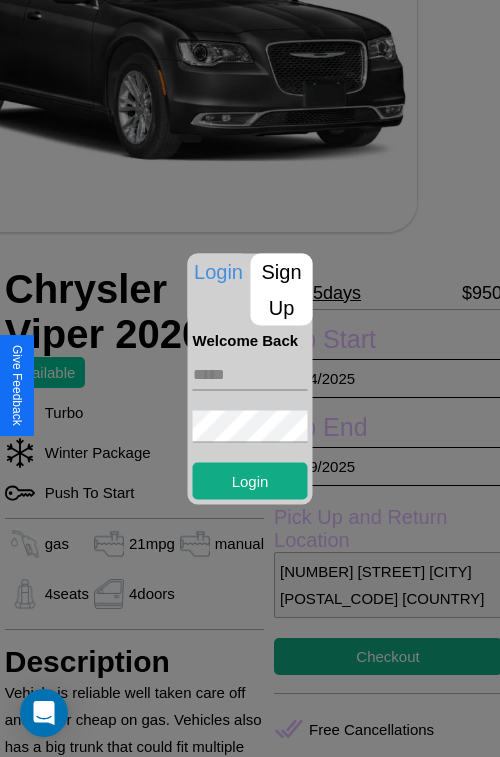 click at bounding box center [250, 378] 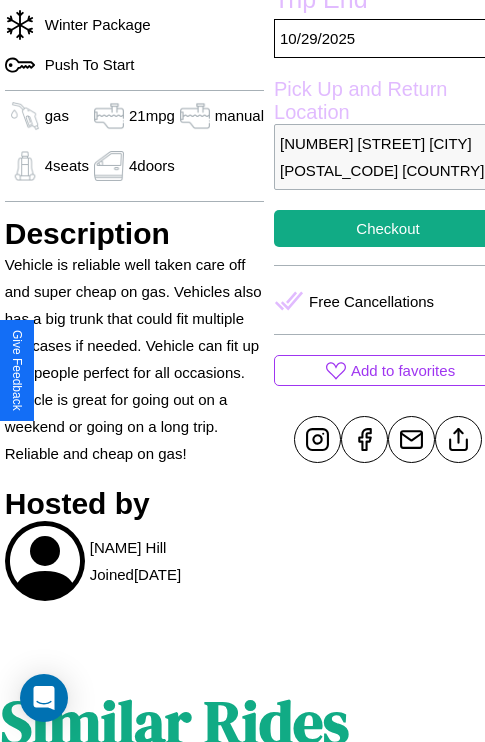 scroll, scrollTop: 0, scrollLeft: 68, axis: horizontal 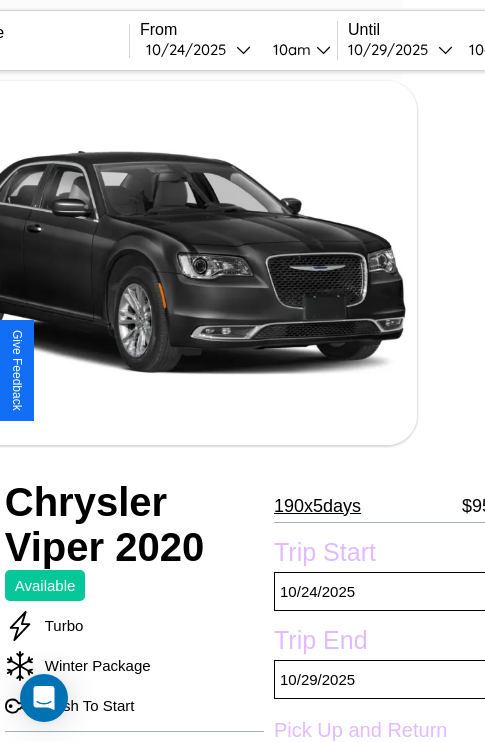 click on "10 / 24 / 2025" at bounding box center (191, 49) 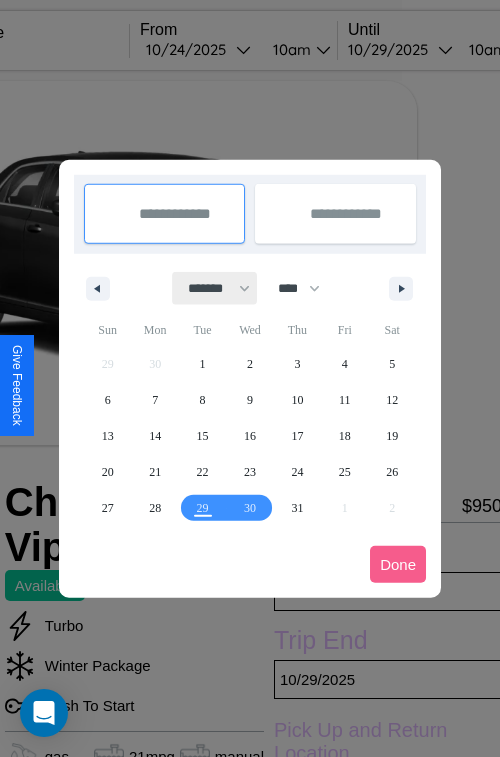 click on "******* ******** ***** ***** *** **** **** ****** ********* ******* ******** ********" at bounding box center [215, 288] 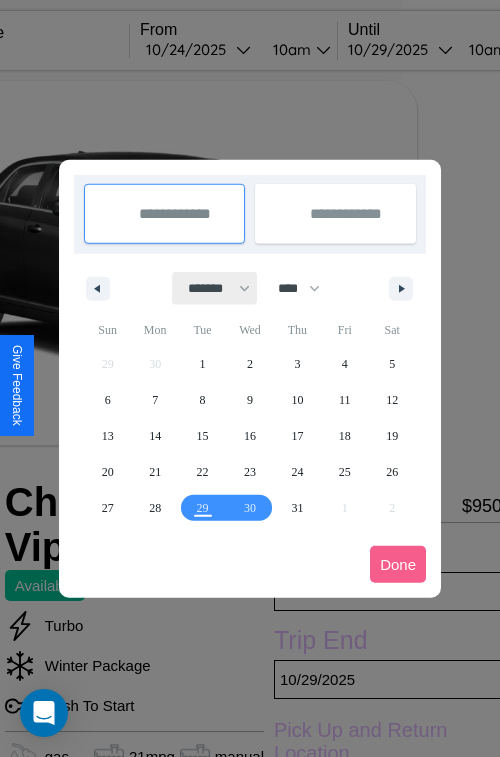 select on "*" 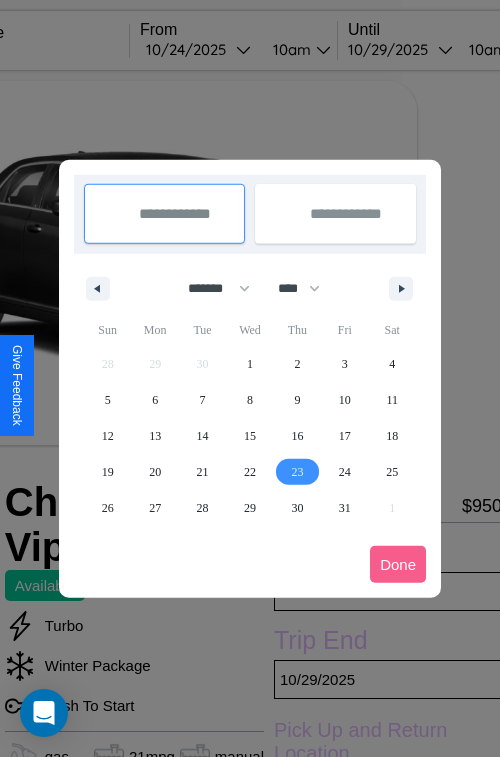 click on "23" at bounding box center (297, 472) 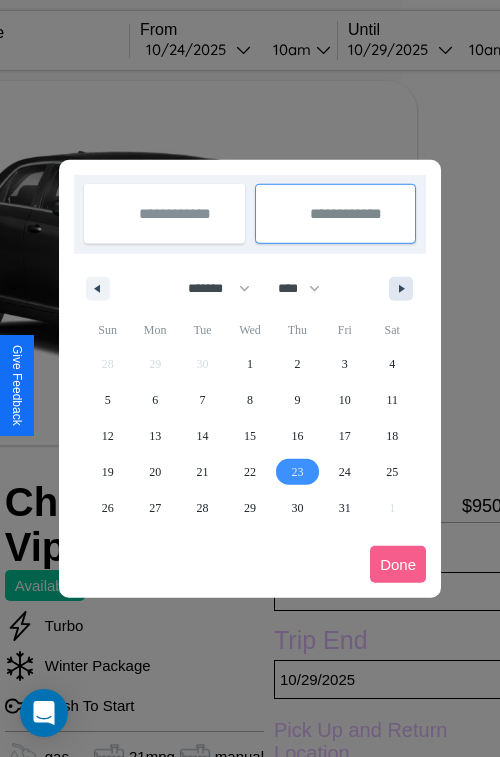 click at bounding box center [405, 289] 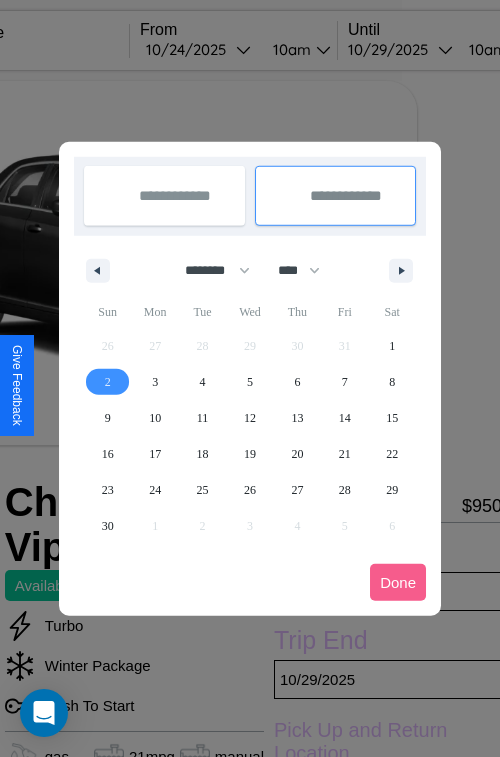 click on "2" at bounding box center [108, 382] 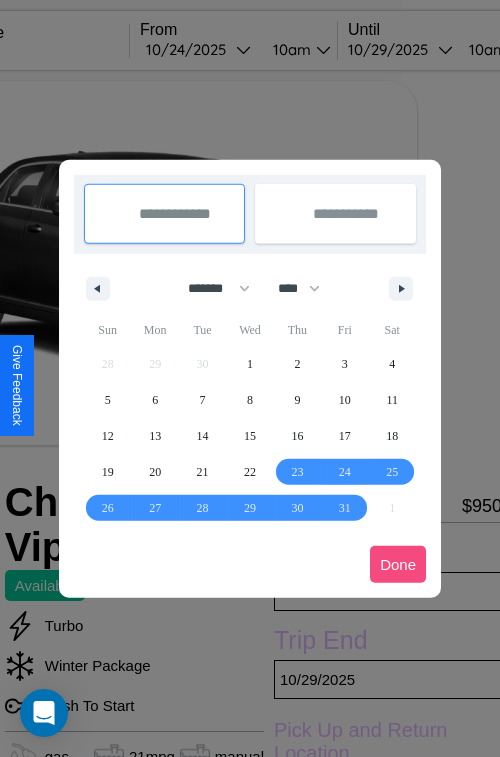 click on "Done" at bounding box center [398, 564] 